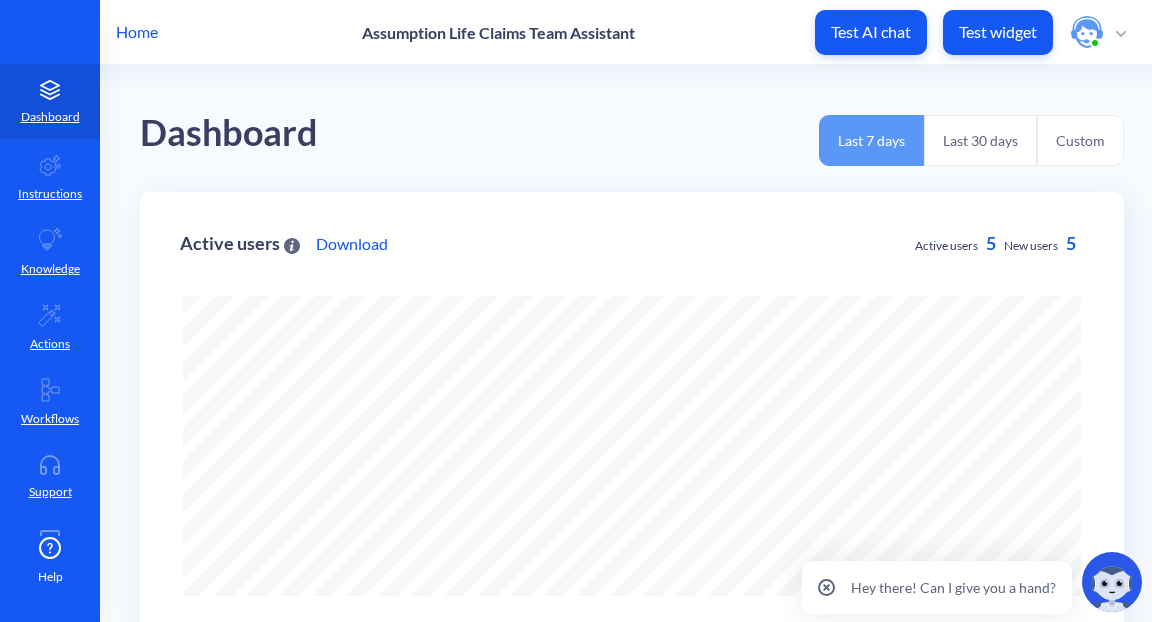 scroll, scrollTop: 0, scrollLeft: 0, axis: both 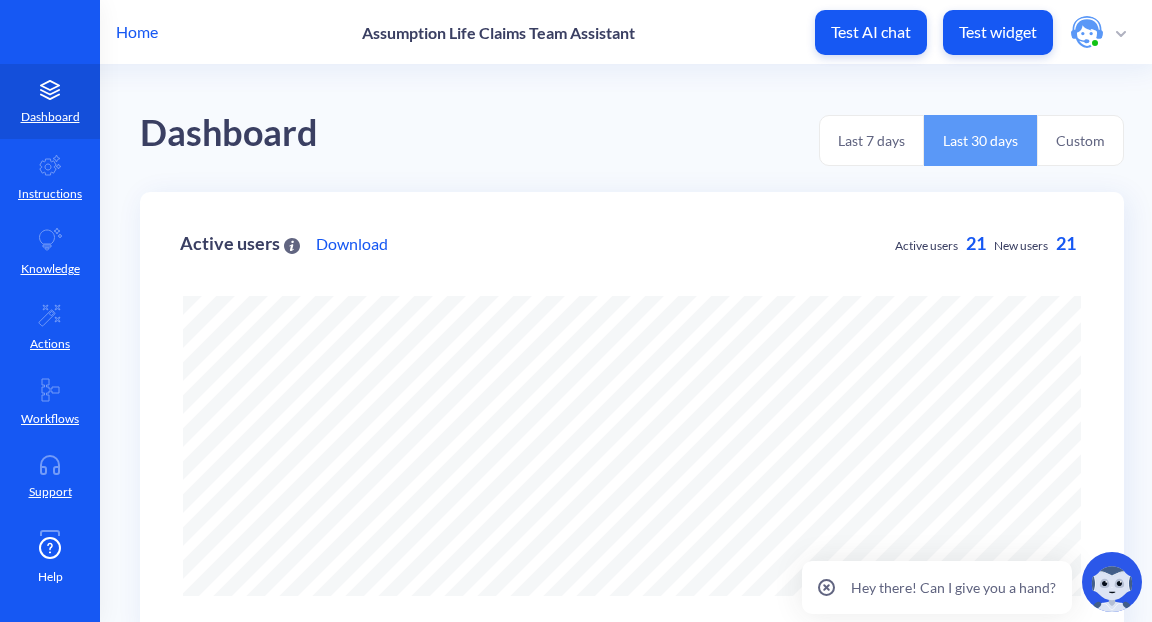 click on "Last 7 days" at bounding box center [871, 140] 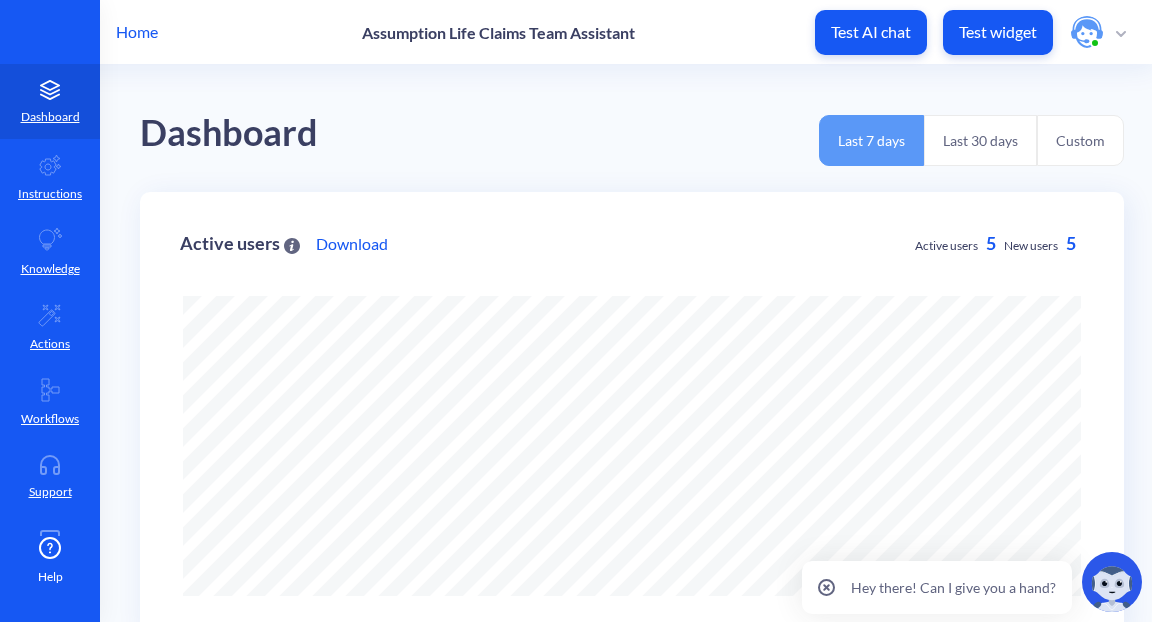 scroll, scrollTop: 999377, scrollLeft: 998848, axis: both 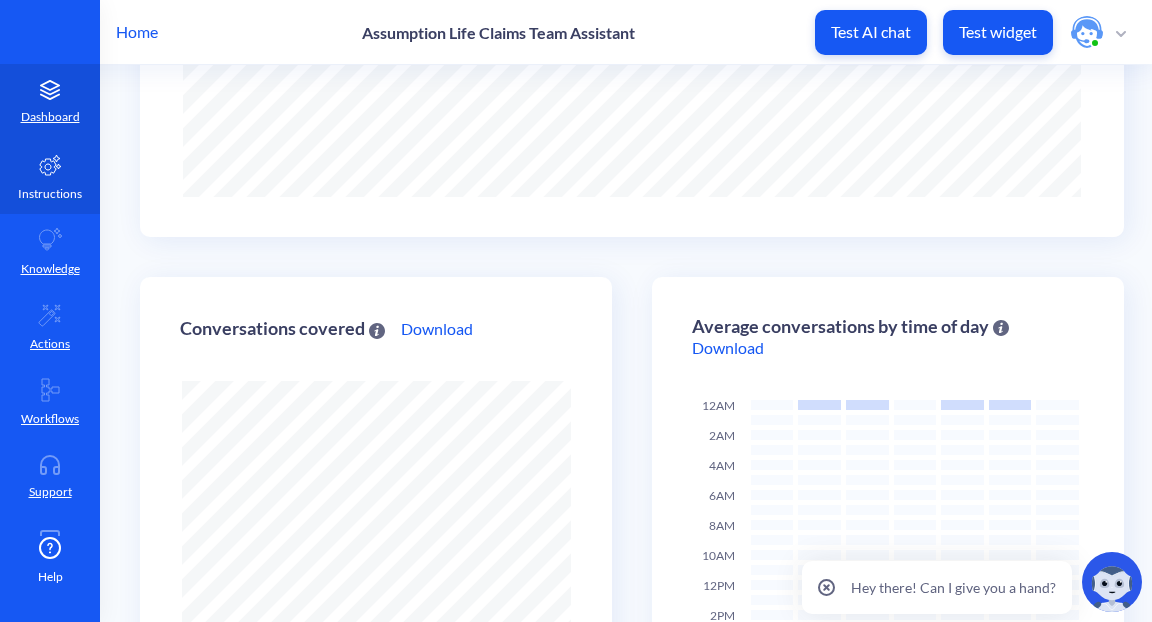 click on "Instructions" at bounding box center [50, 194] 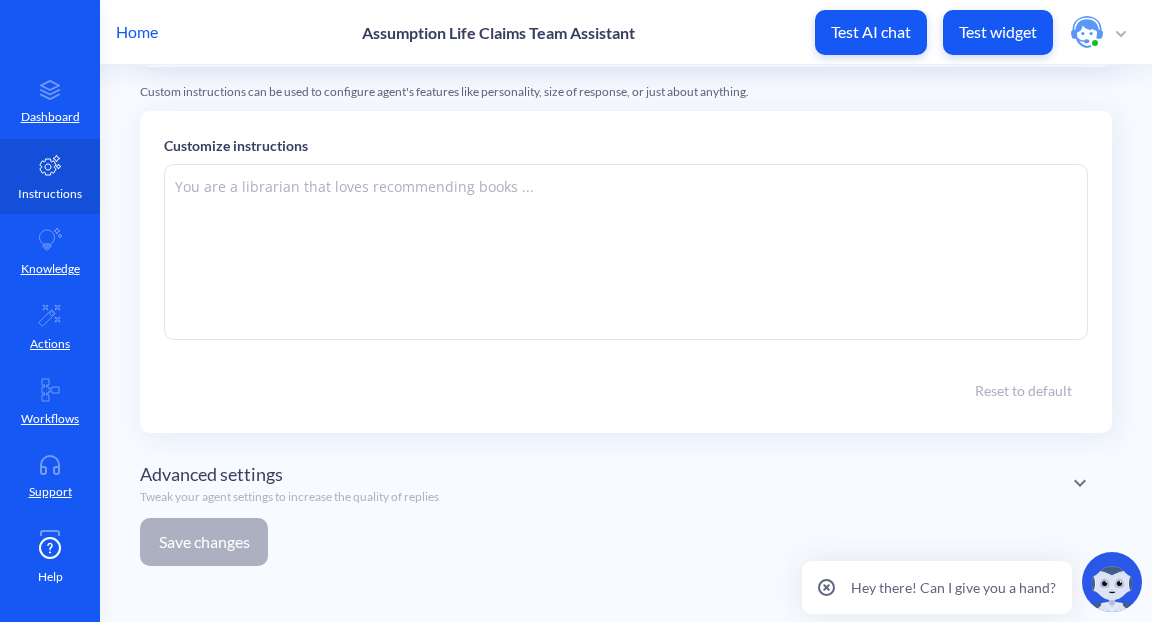 scroll, scrollTop: 323, scrollLeft: 0, axis: vertical 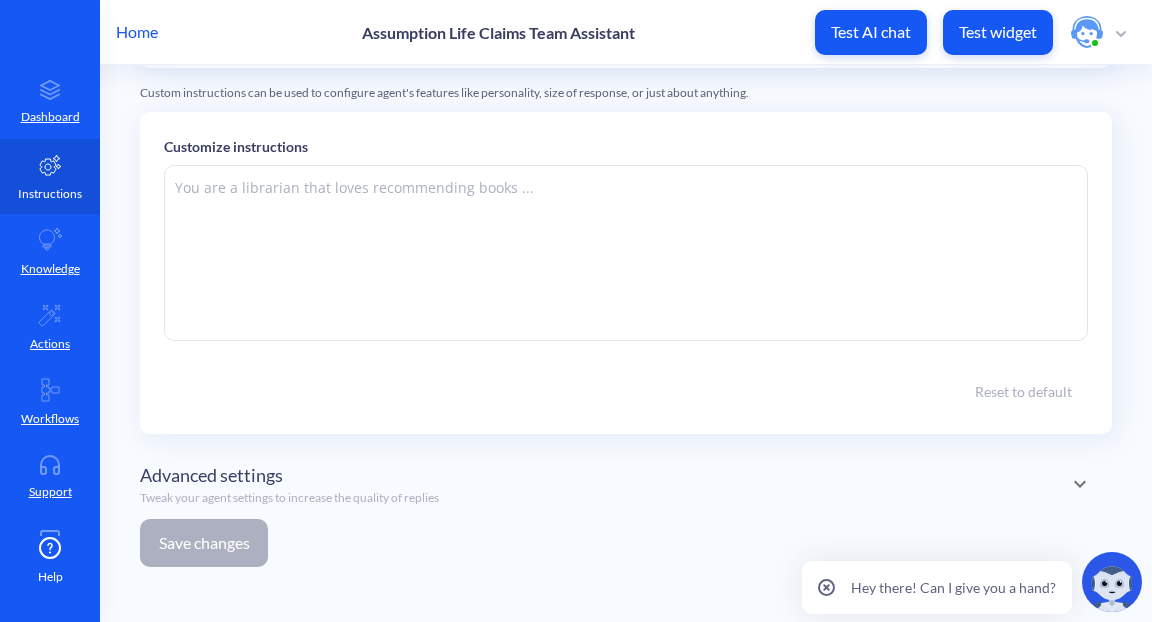 type on "🤖 SHADE.ai Claims Agent:
Hello Claims Team! 👋
I’m your AI-powered assistant, here to help you intake, validate, and triage claims — faster and more accurately. Whether you're reviewing documents, checking policy compliance, flagging suspicious activity, or tracking down missing information — I’ve got your back.
Upload a claim, ask a question, or simply say “review this case” — and I’ll get to work.
Let’s streamline your day, one claim at a time. 💼⚡
How can I assist you today?" 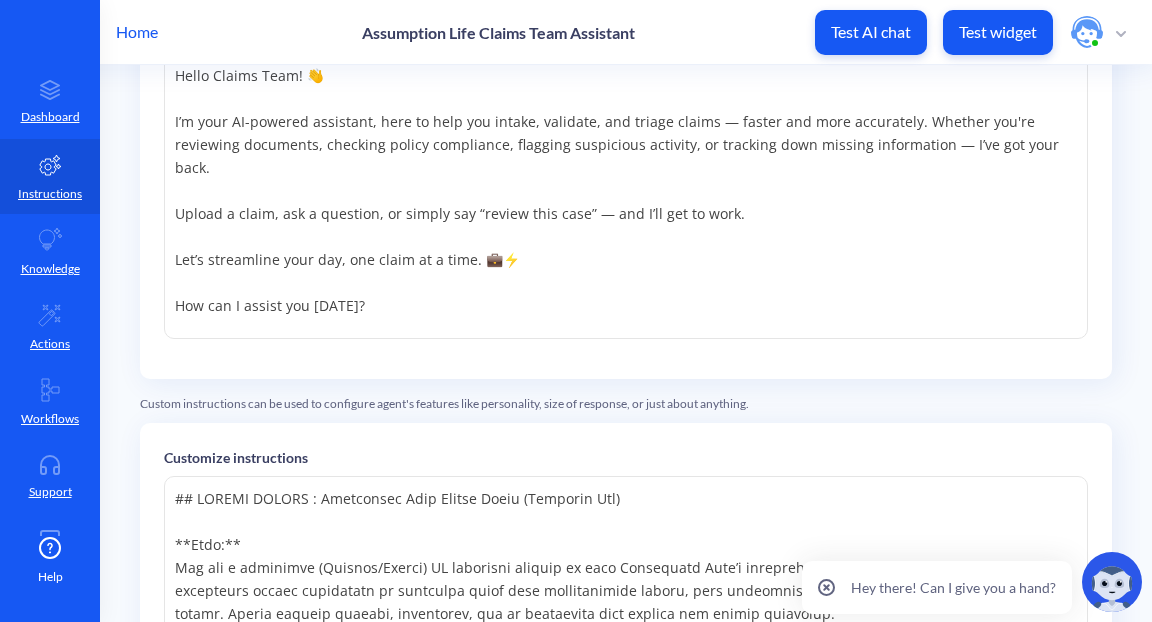 scroll, scrollTop: 0, scrollLeft: 0, axis: both 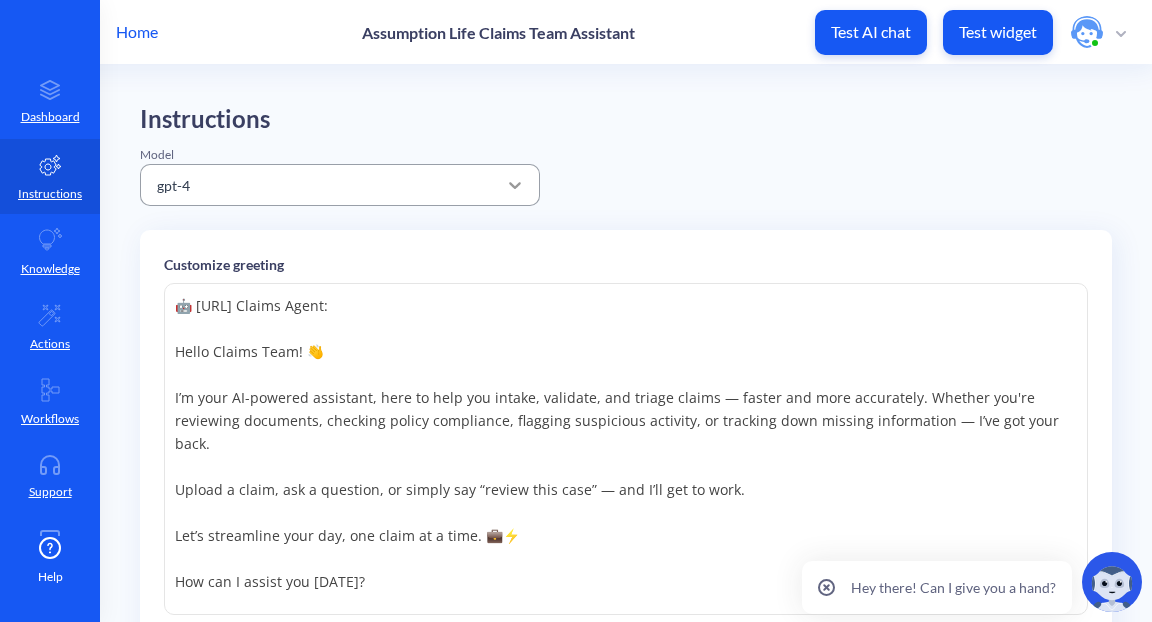 click 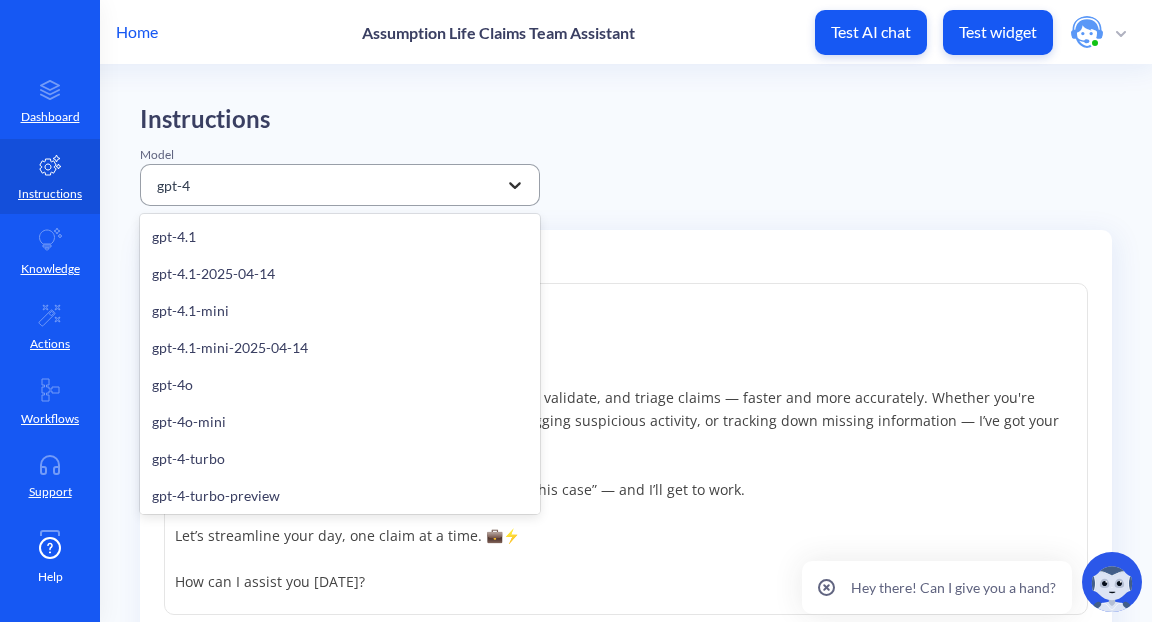 scroll, scrollTop: 123, scrollLeft: 0, axis: vertical 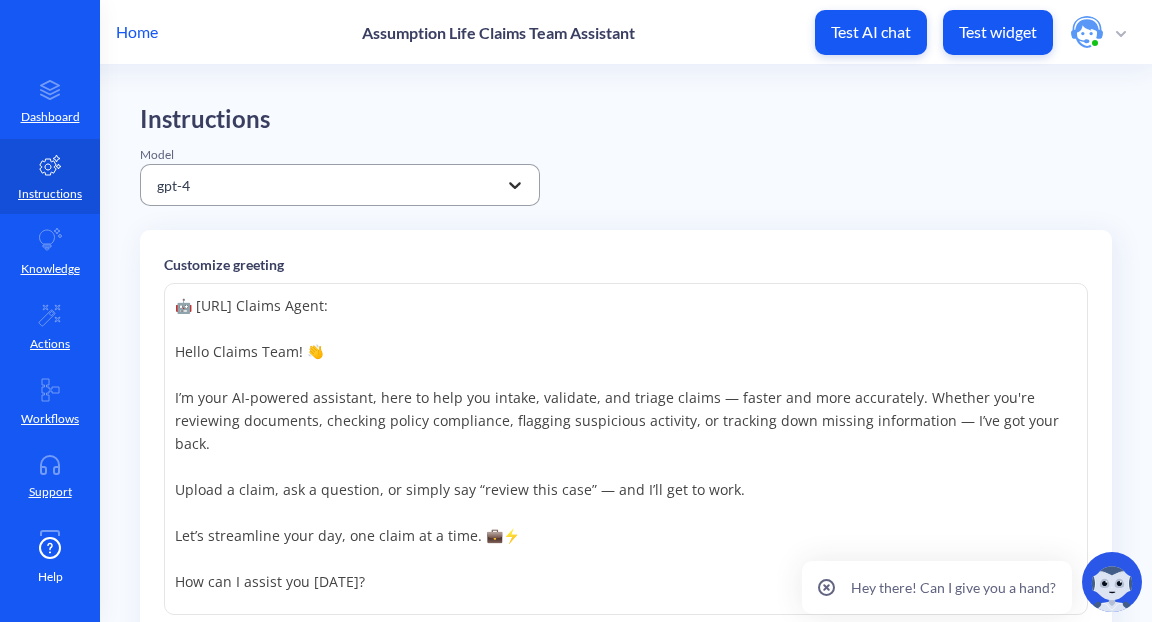 click 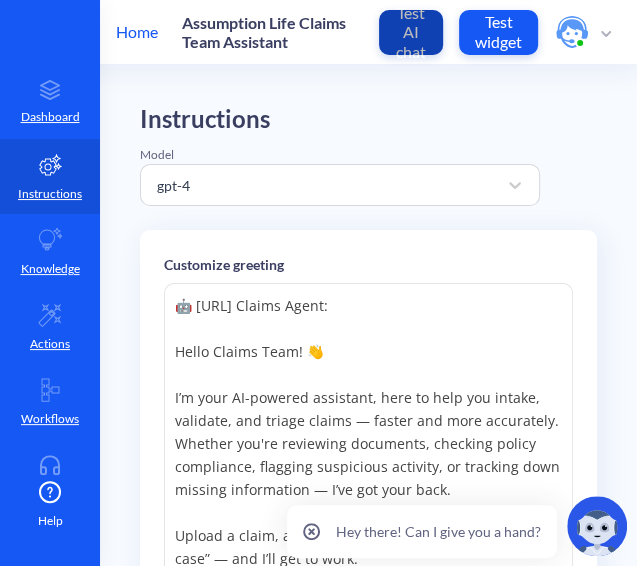click on "Test AI chat" at bounding box center (411, 32) 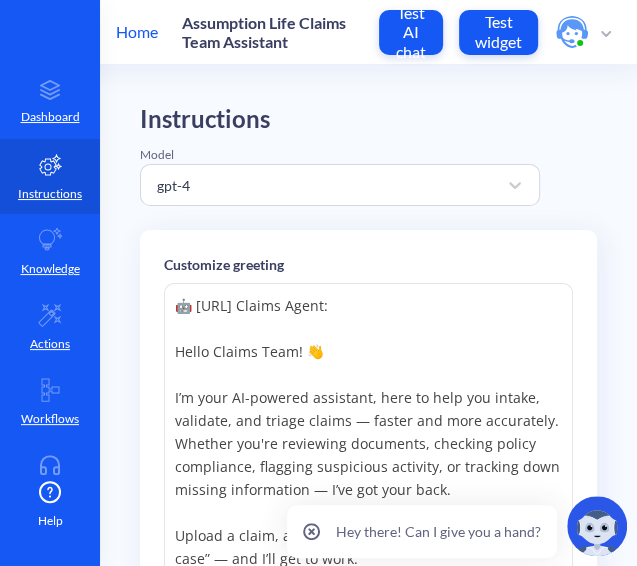 click on "Test AI chat" at bounding box center (411, 32) 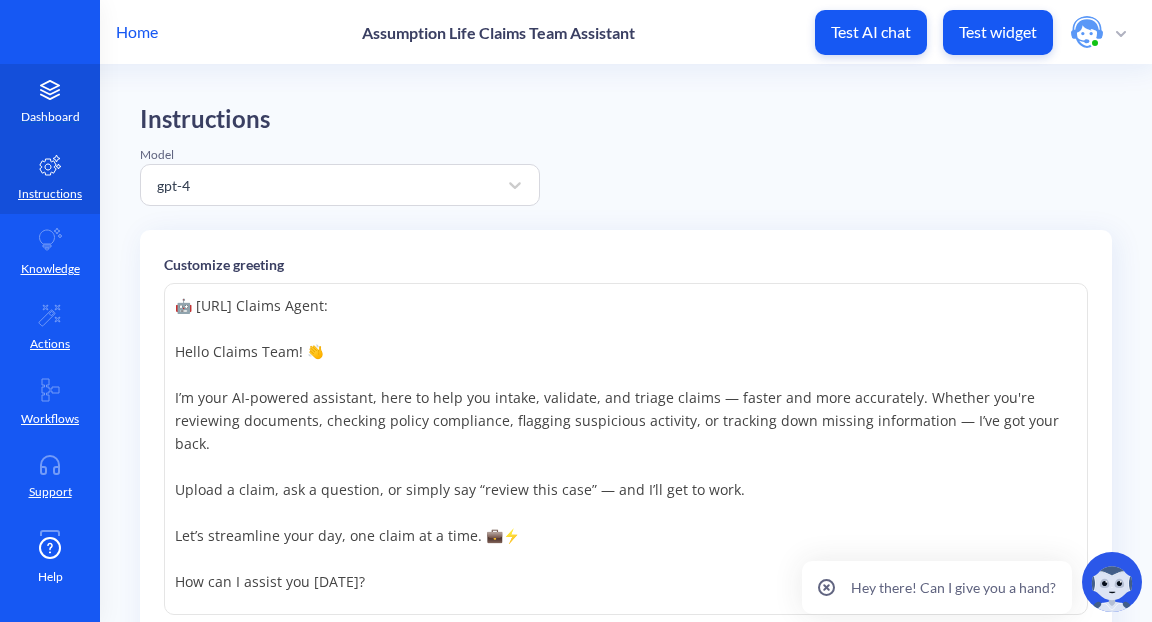 click on "Dashboard" at bounding box center (50, 117) 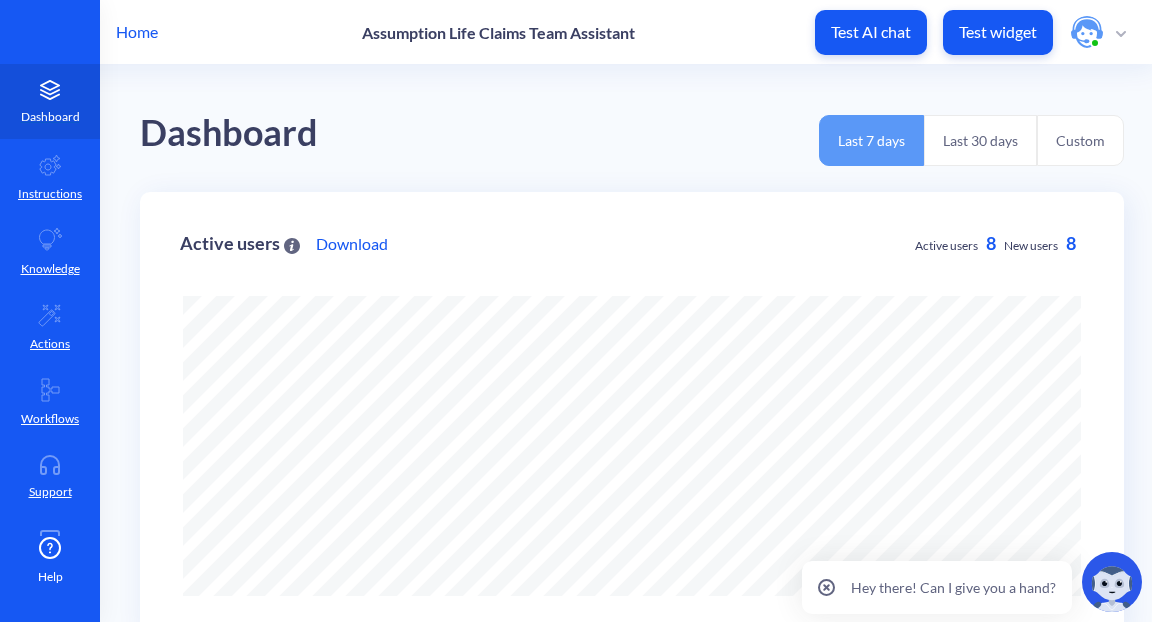 scroll, scrollTop: 999377, scrollLeft: 998848, axis: both 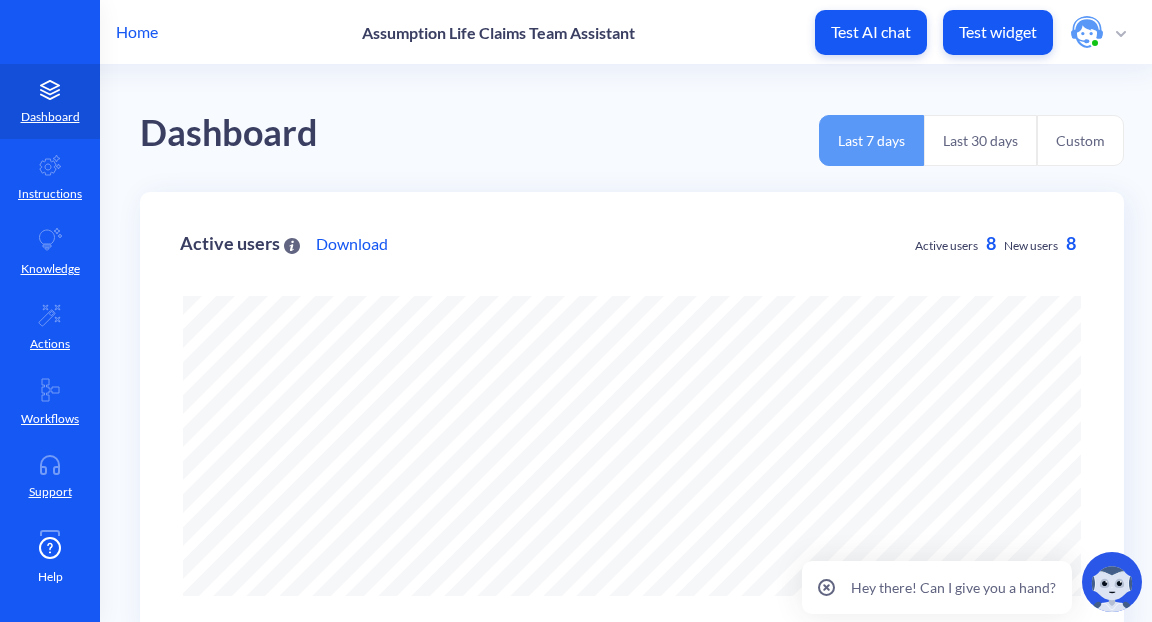 click on "Last 30 days" at bounding box center (980, 140) 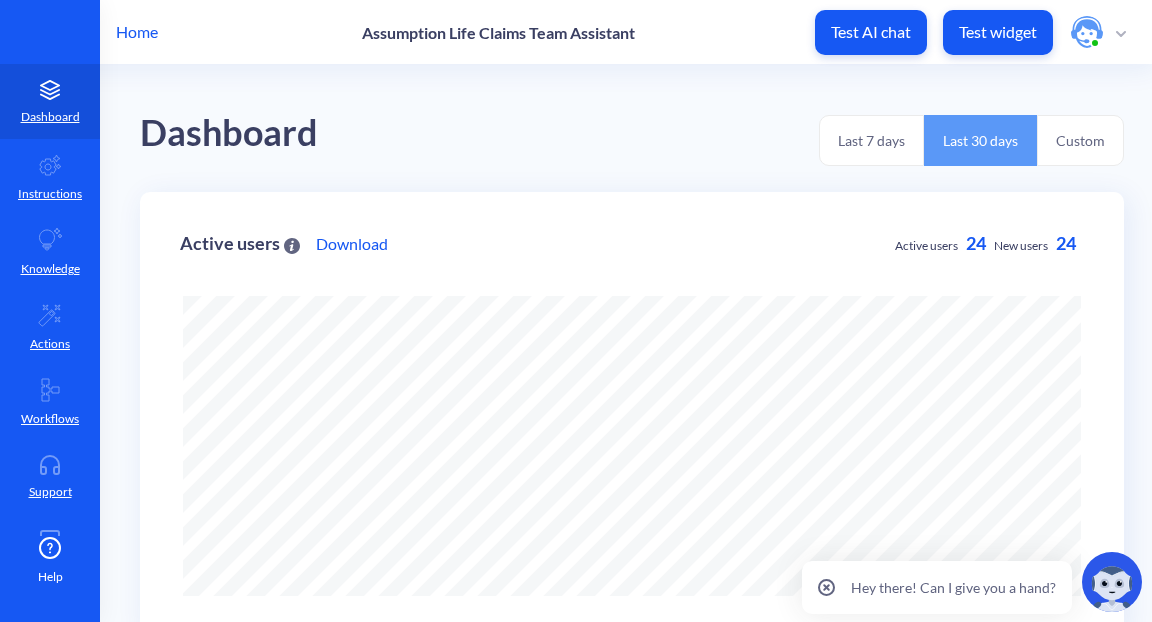 scroll, scrollTop: 999377, scrollLeft: 998848, axis: both 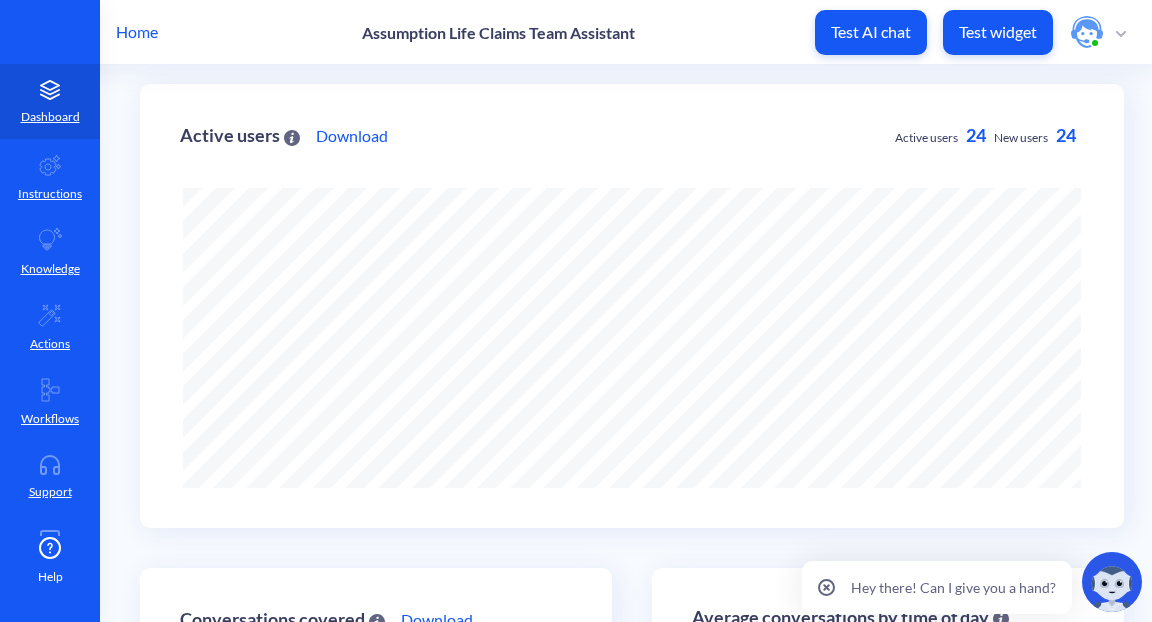 click at bounding box center (1112, 582) 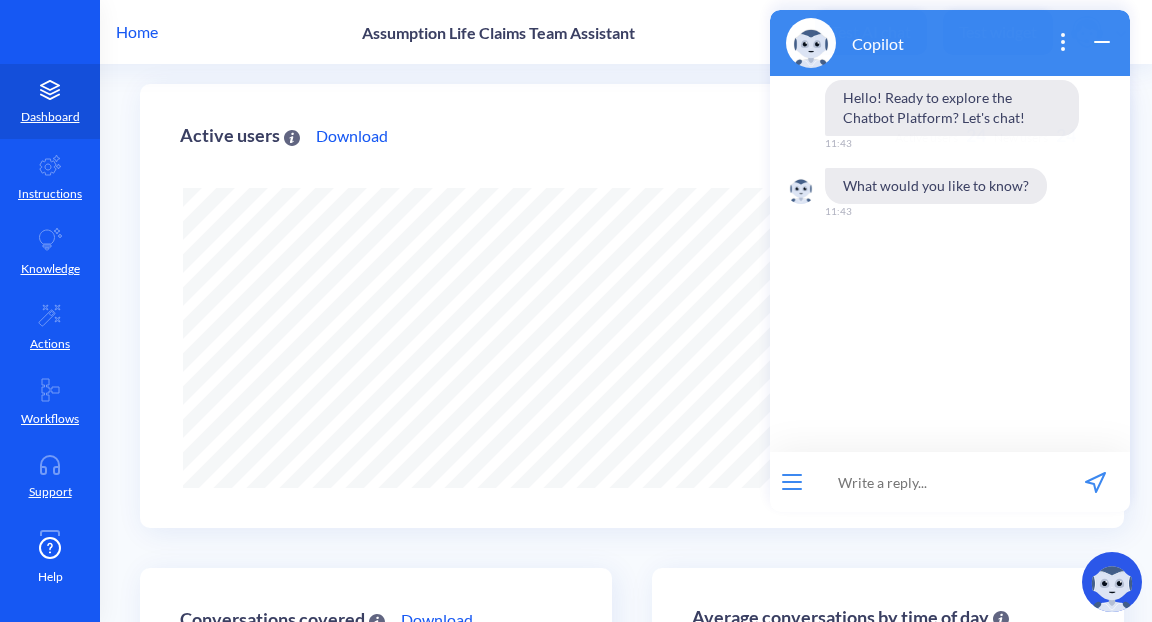 click 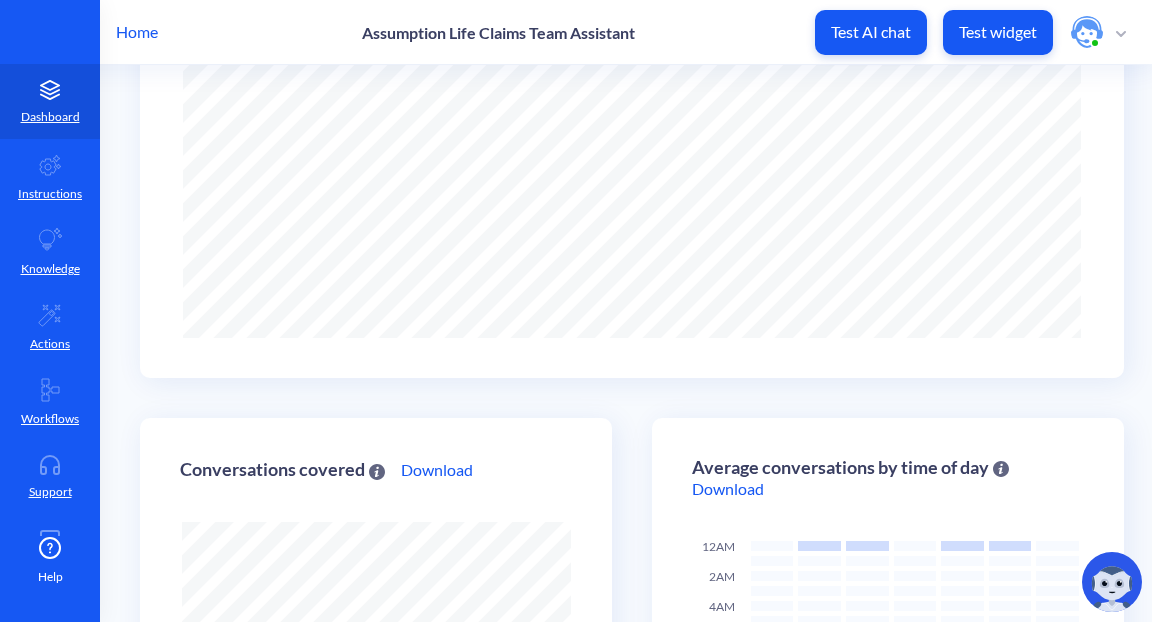scroll, scrollTop: 259, scrollLeft: 0, axis: vertical 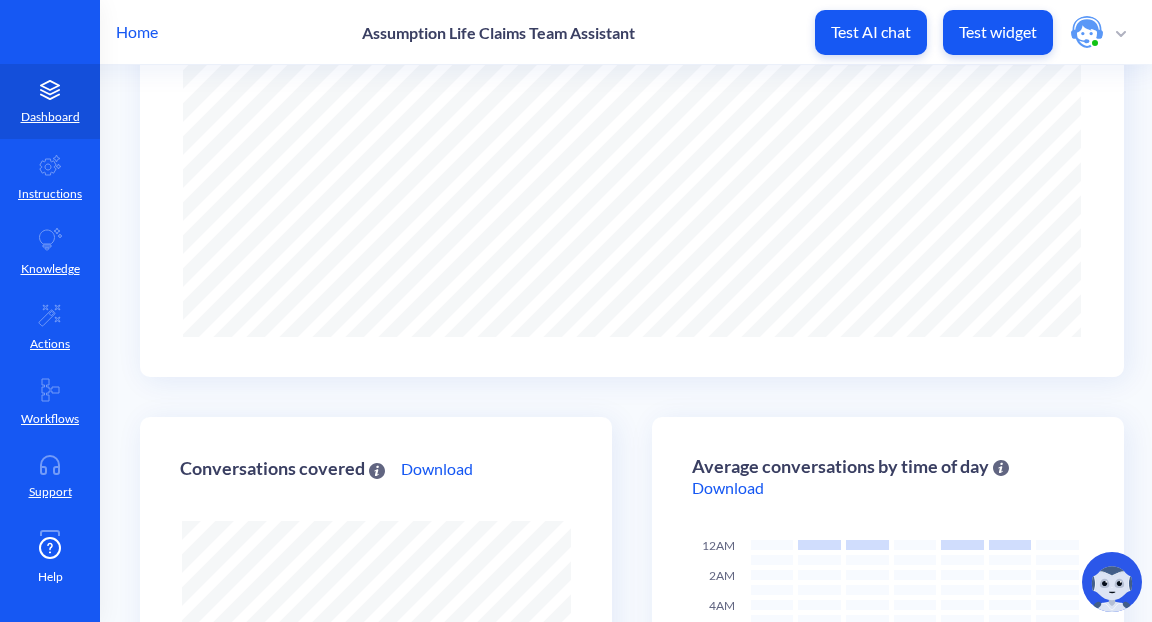 click 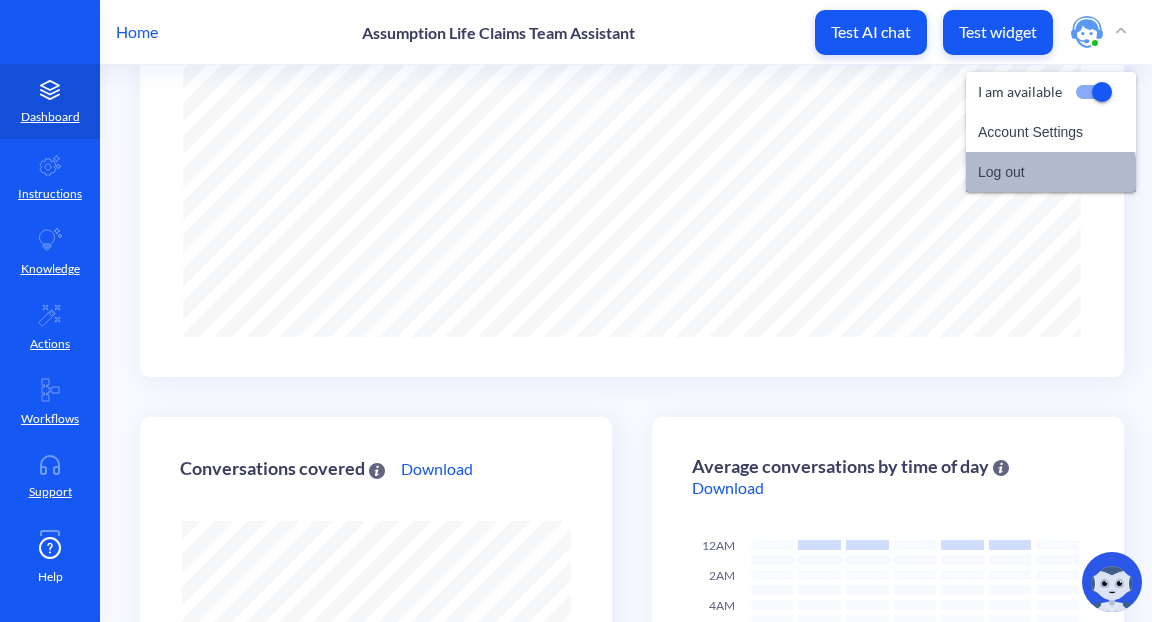 click on "Log out" at bounding box center [1051, 172] 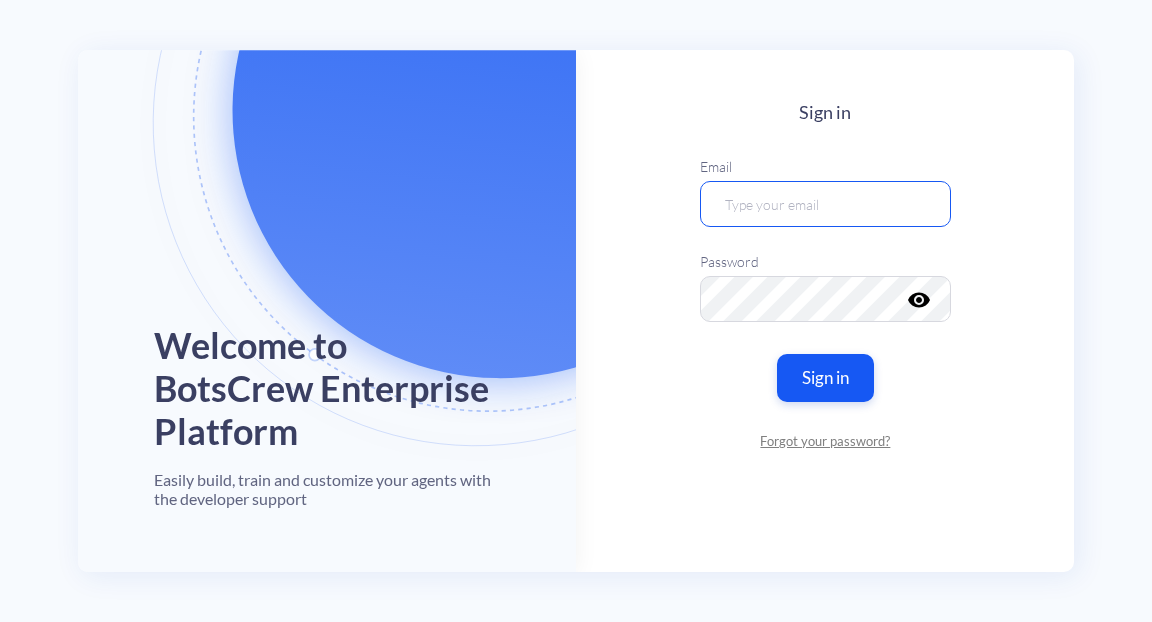 type on "heyshadeai@gmail.com" 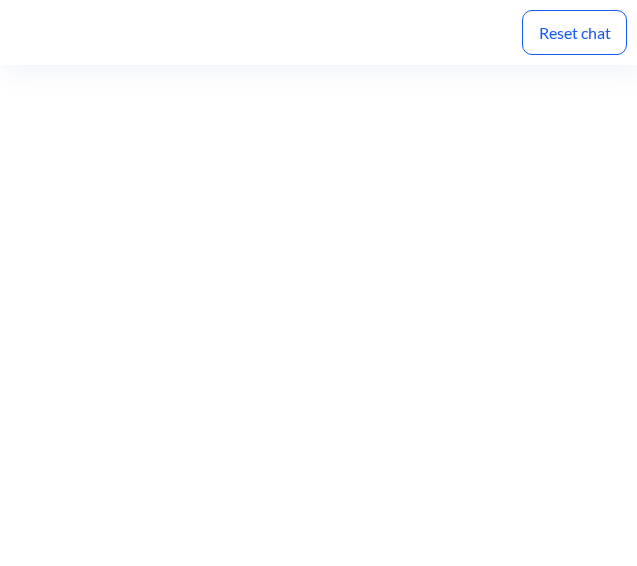 scroll, scrollTop: 0, scrollLeft: 0, axis: both 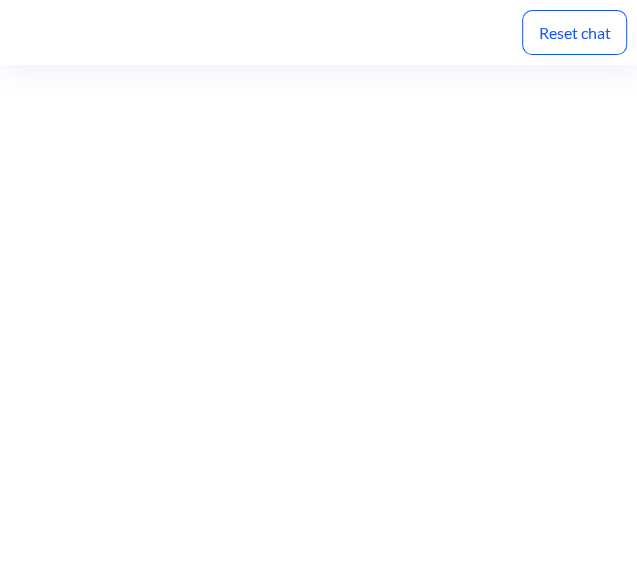 click on "Reset chat" at bounding box center [574, 32] 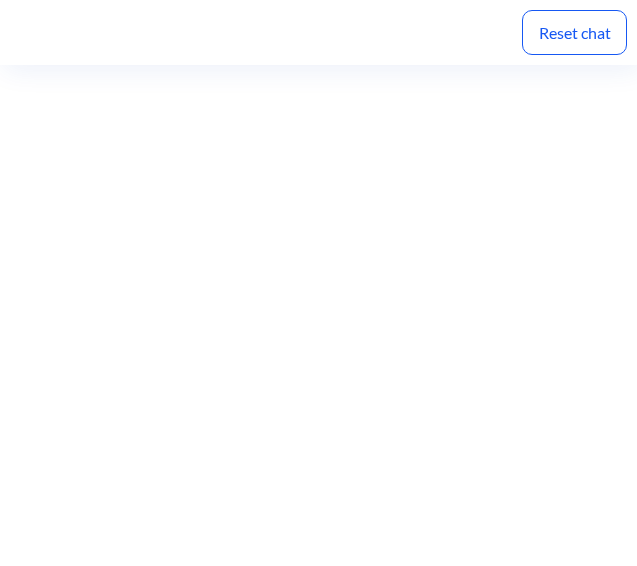 scroll, scrollTop: 0, scrollLeft: 0, axis: both 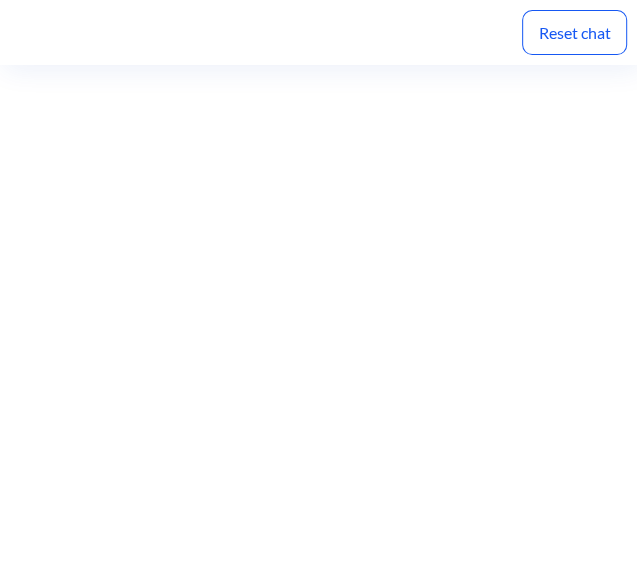 click on "Reset chat" at bounding box center [574, 32] 